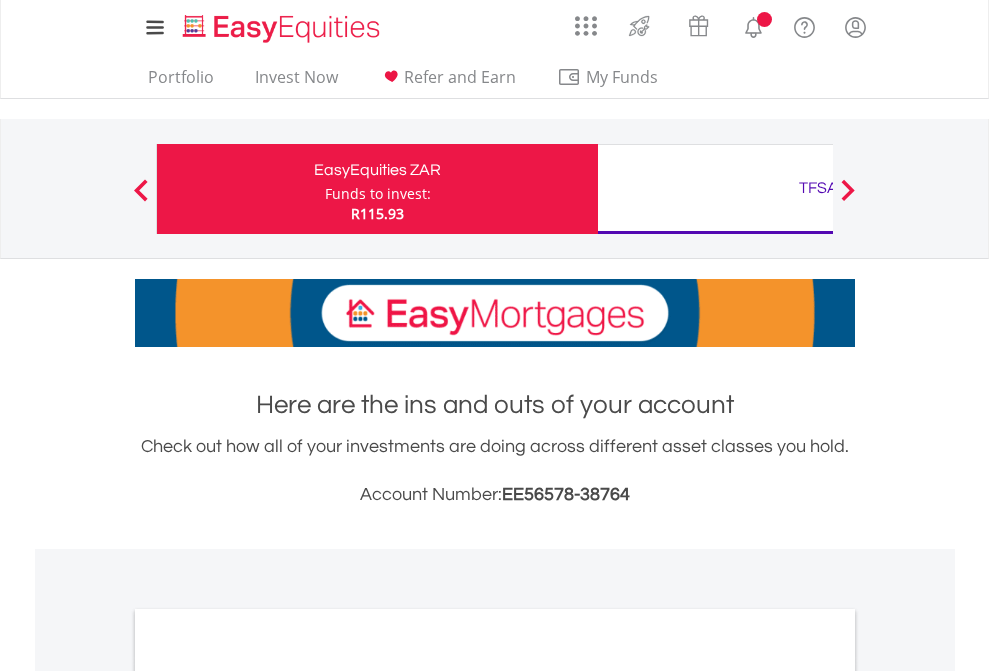 scroll, scrollTop: 0, scrollLeft: 0, axis: both 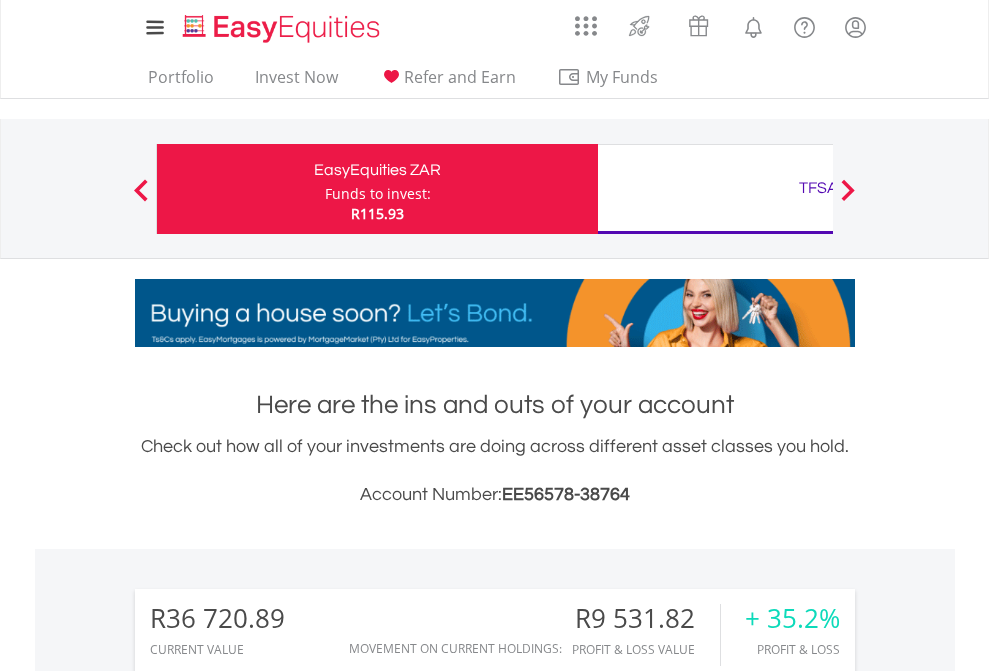 click on "Funds to invest:" at bounding box center [378, 194] 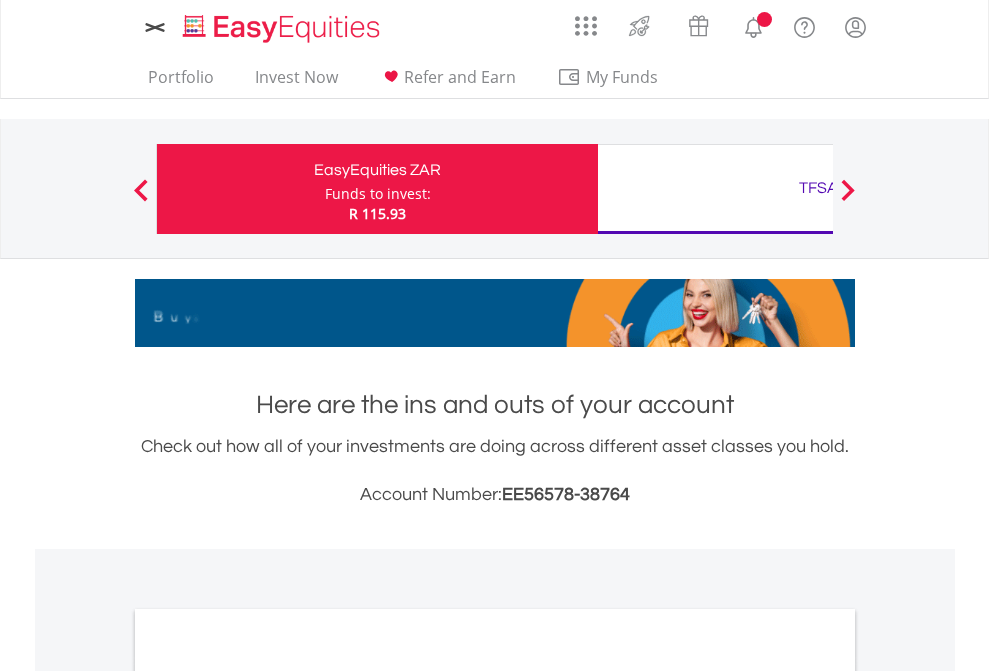 scroll, scrollTop: 0, scrollLeft: 0, axis: both 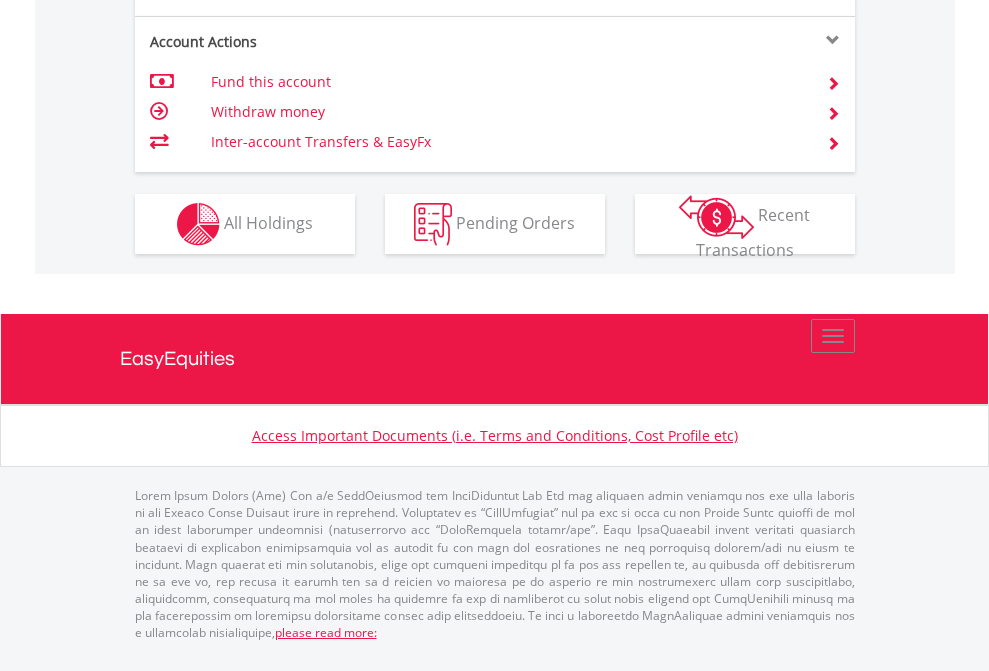 click on "Investment types" at bounding box center (706, -337) 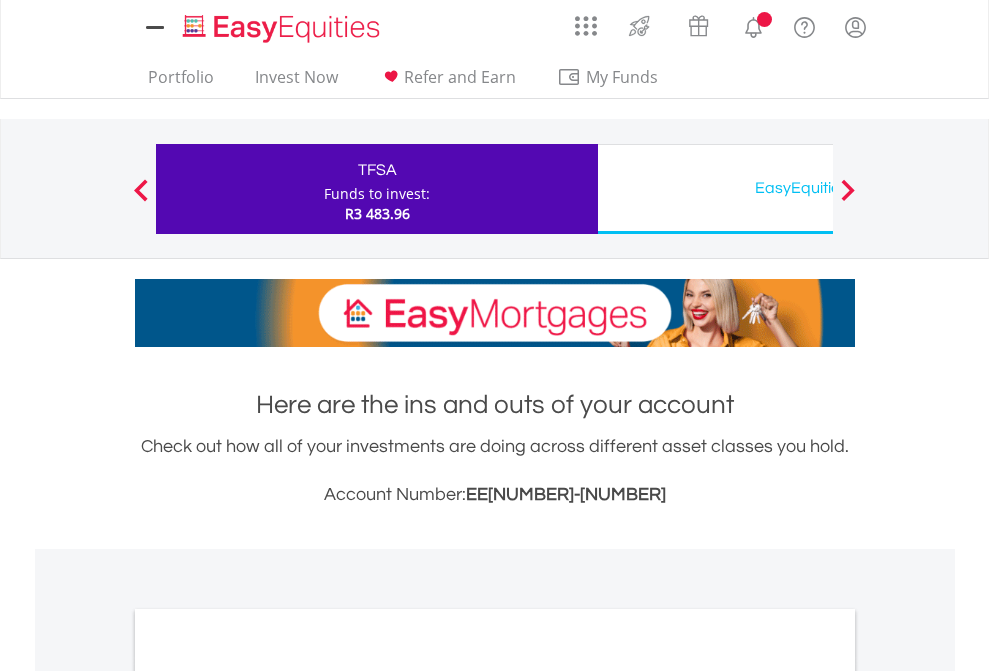 scroll, scrollTop: 0, scrollLeft: 0, axis: both 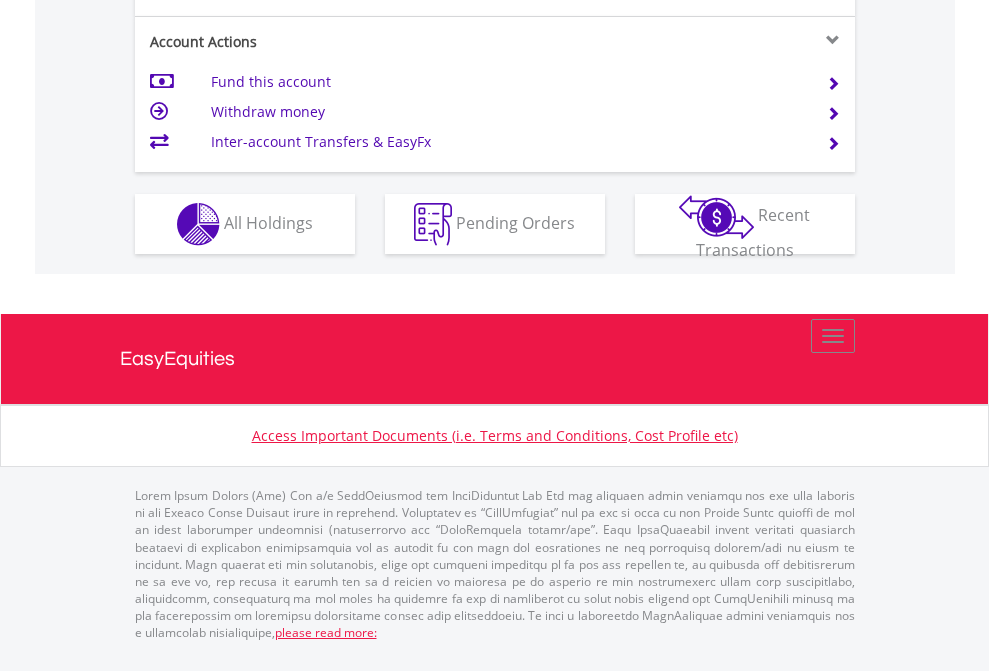 click on "Investment types" at bounding box center [706, -337] 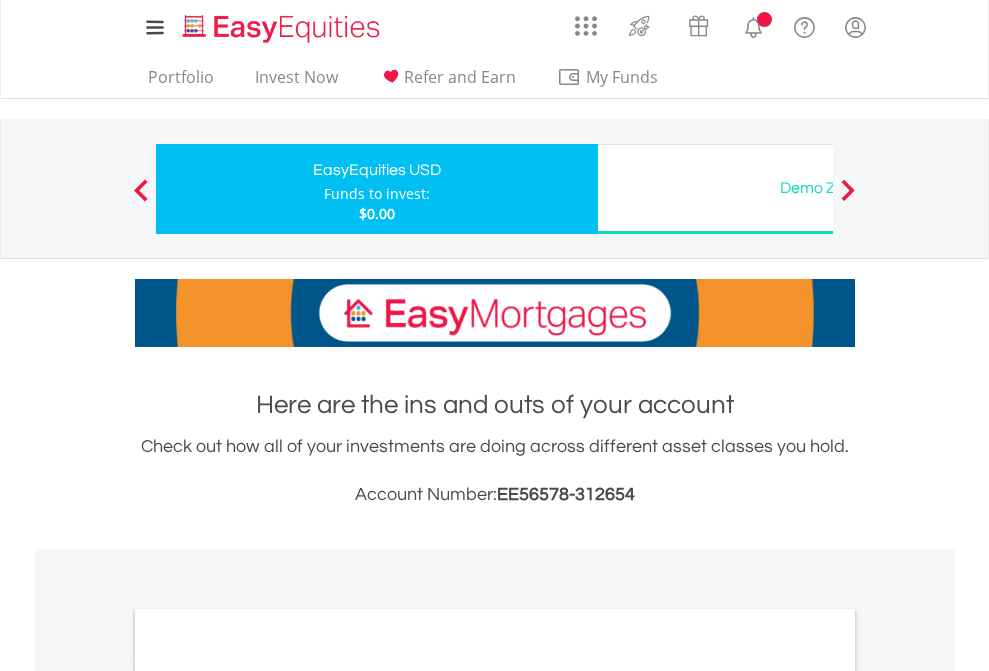 scroll, scrollTop: 0, scrollLeft: 0, axis: both 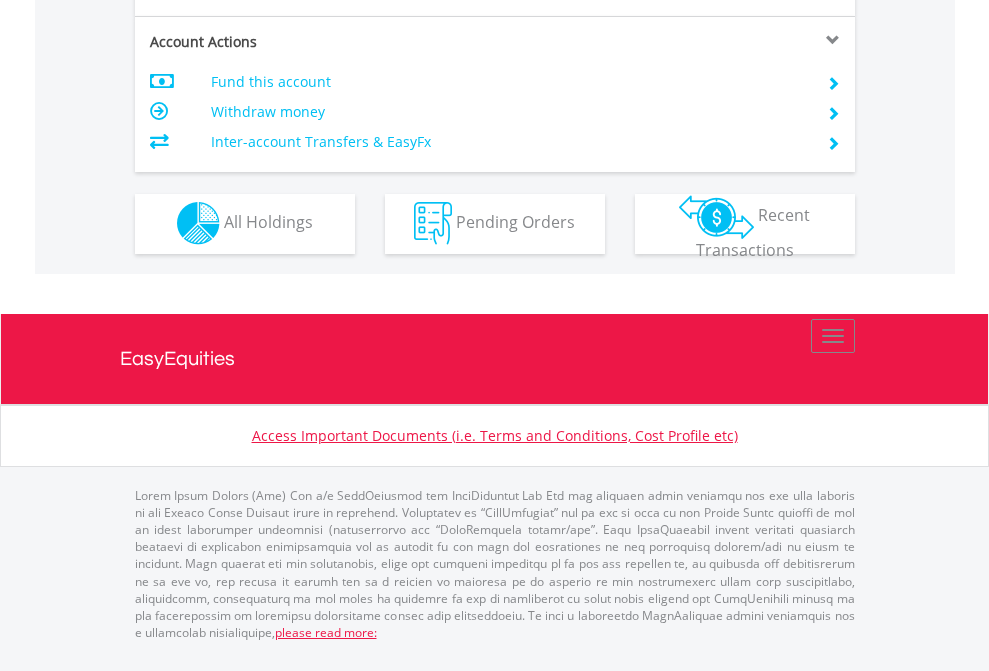 click on "Investment types" at bounding box center [706, -353] 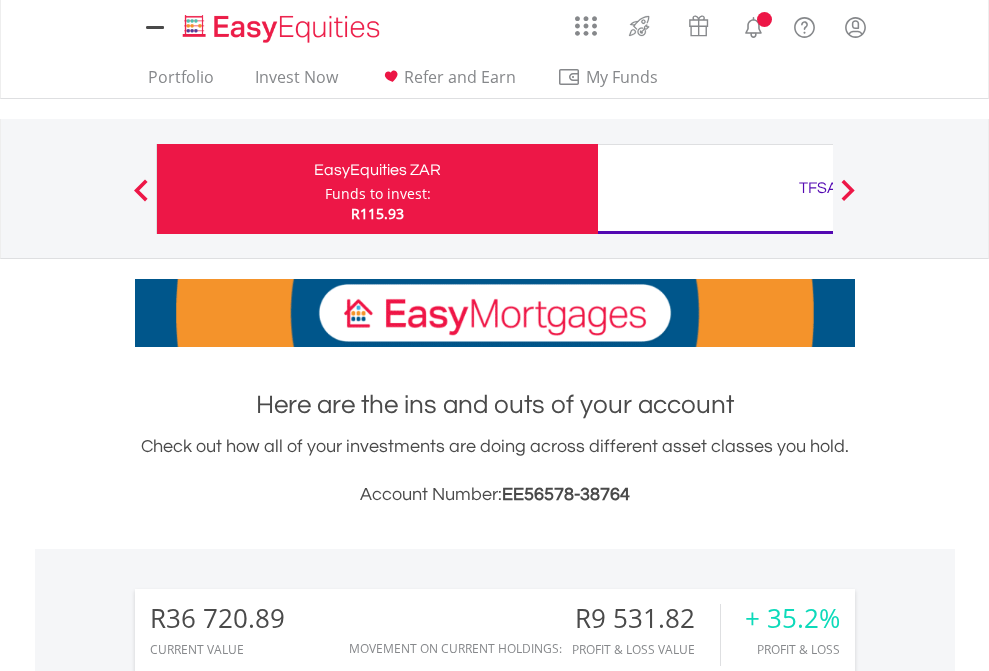 scroll, scrollTop: 1202, scrollLeft: 0, axis: vertical 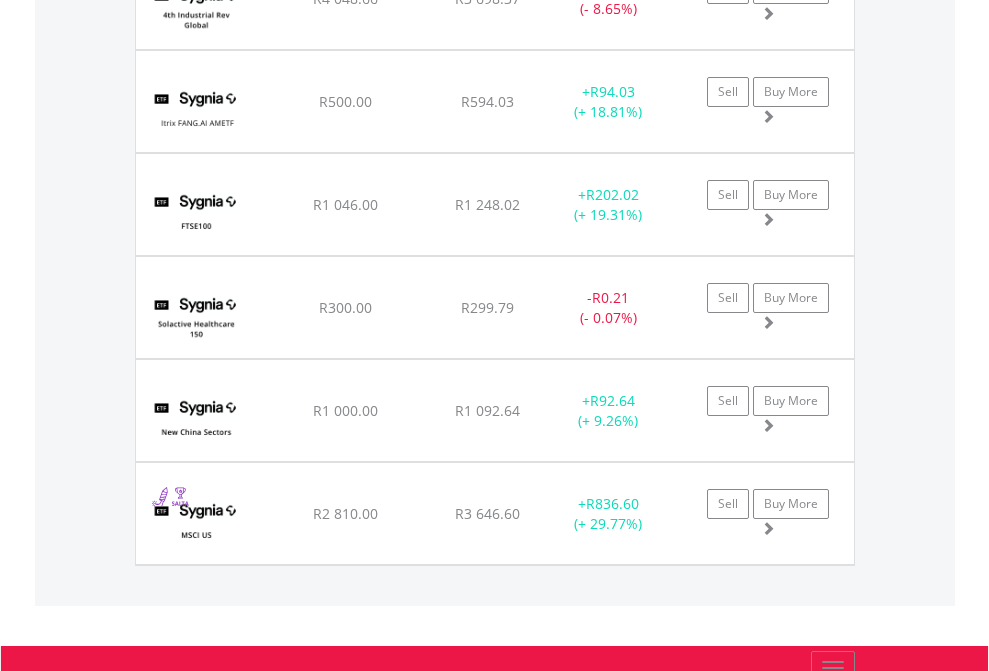 click on "TFSA" at bounding box center (818, -2116) 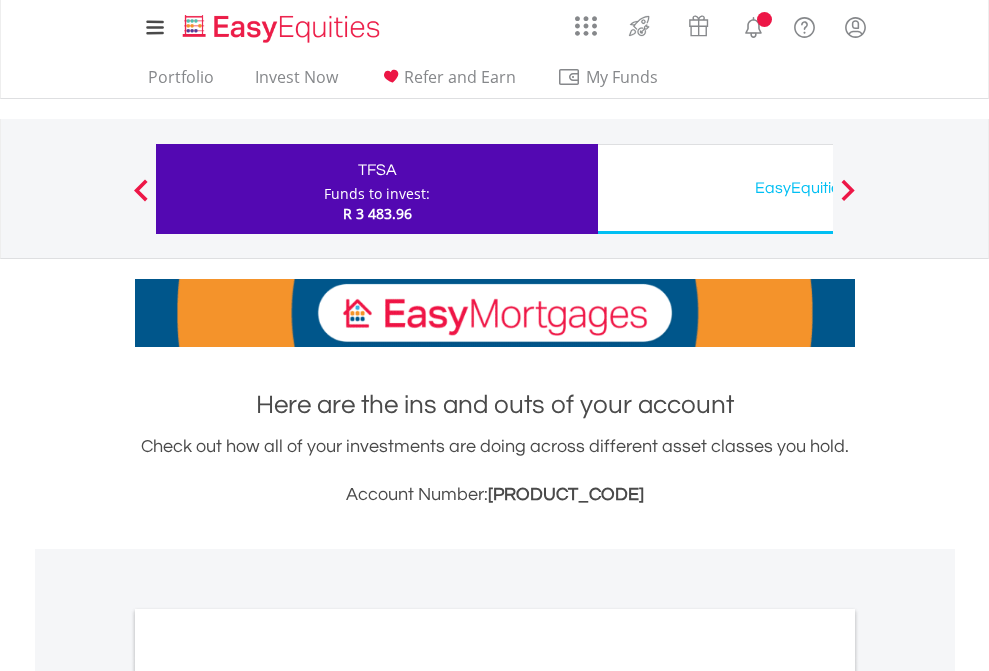 scroll, scrollTop: 0, scrollLeft: 0, axis: both 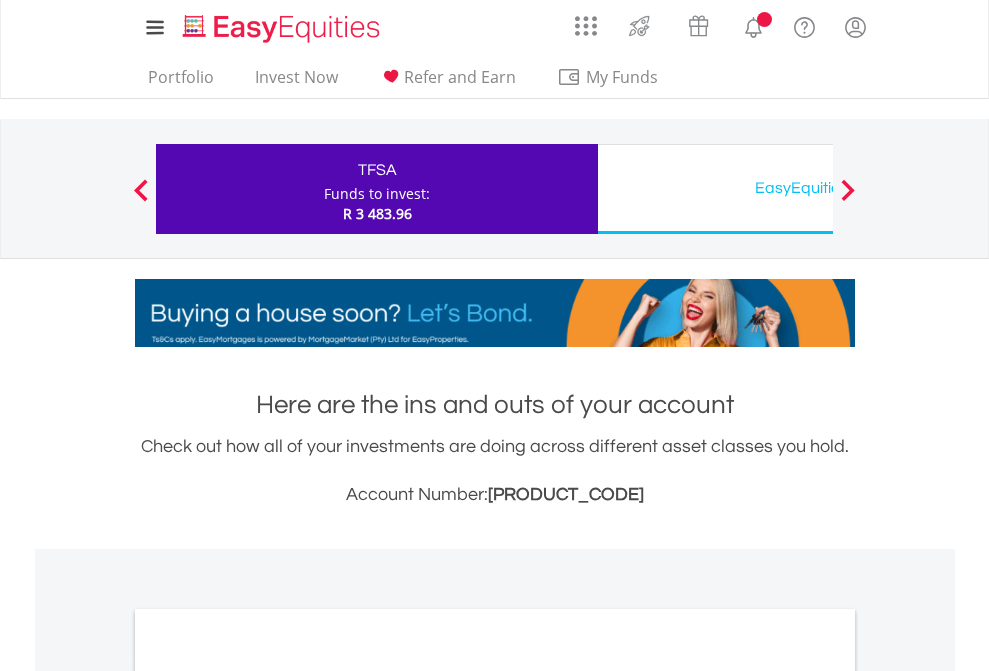 click on "All Holdings" at bounding box center (268, 1096) 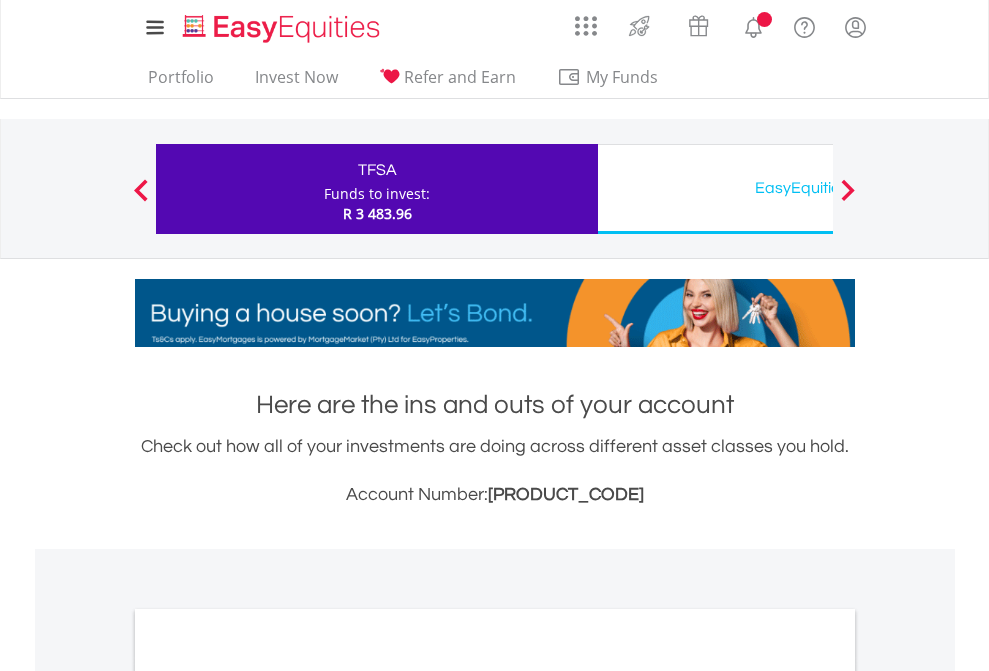 scroll, scrollTop: 1202, scrollLeft: 0, axis: vertical 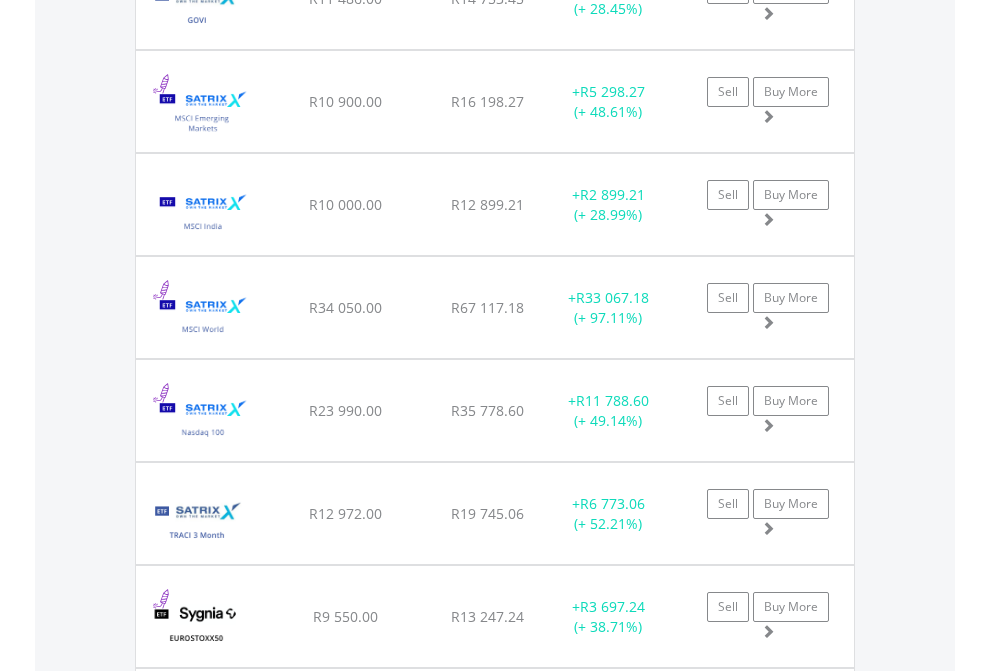 click on "EasyEquities USD" at bounding box center [818, -2156] 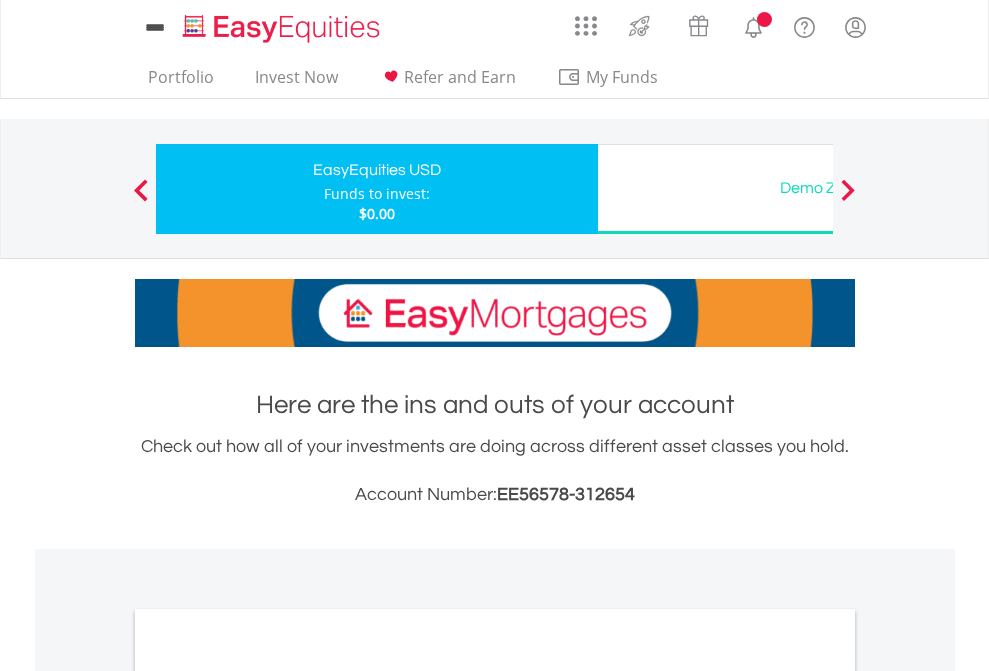 scroll, scrollTop: 1202, scrollLeft: 0, axis: vertical 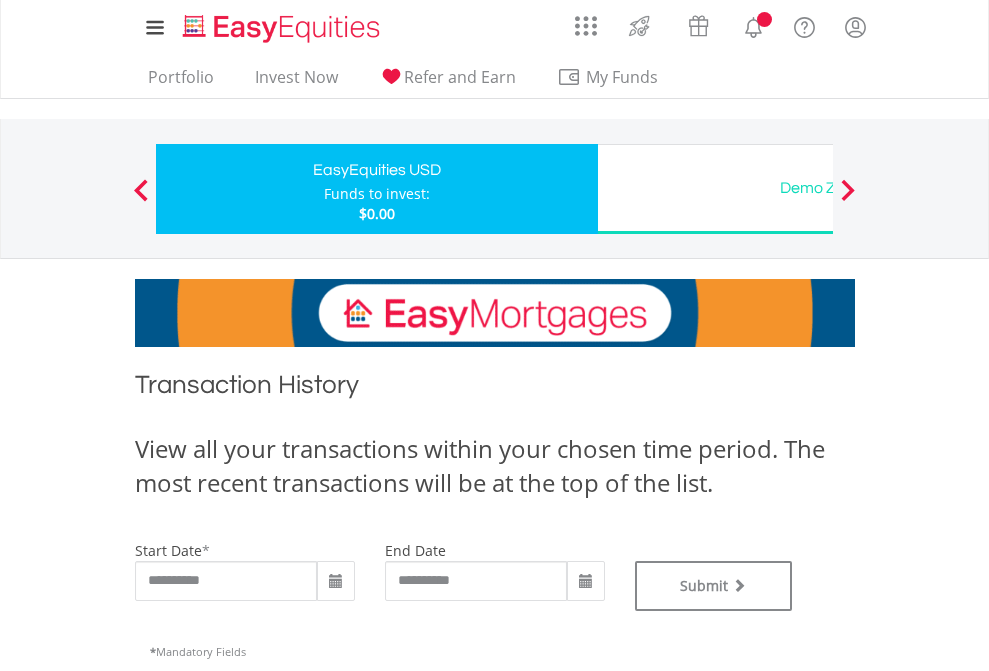 type on "**********" 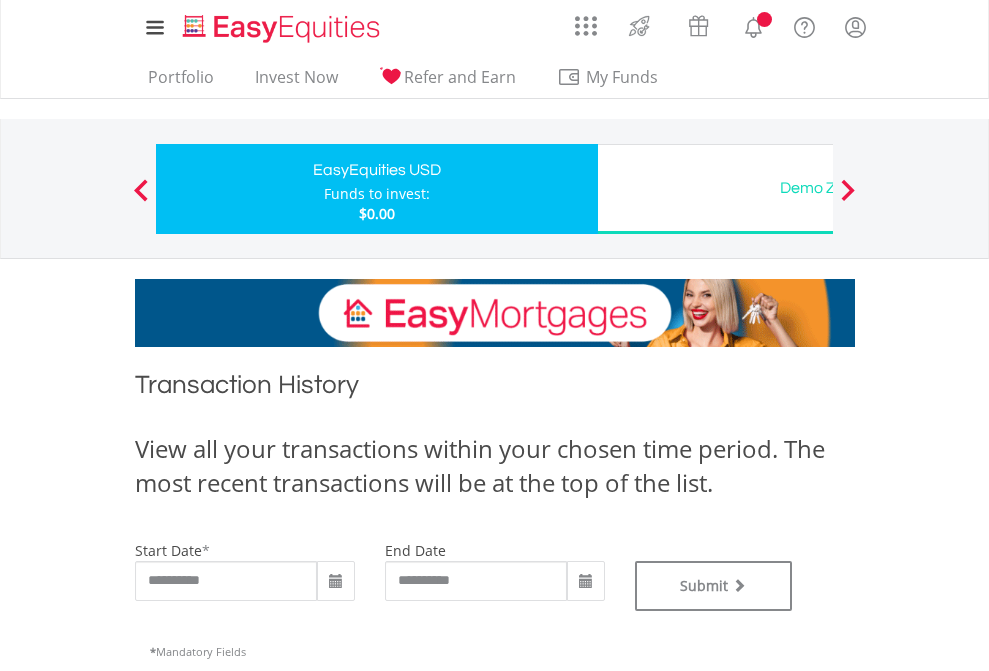 type on "**********" 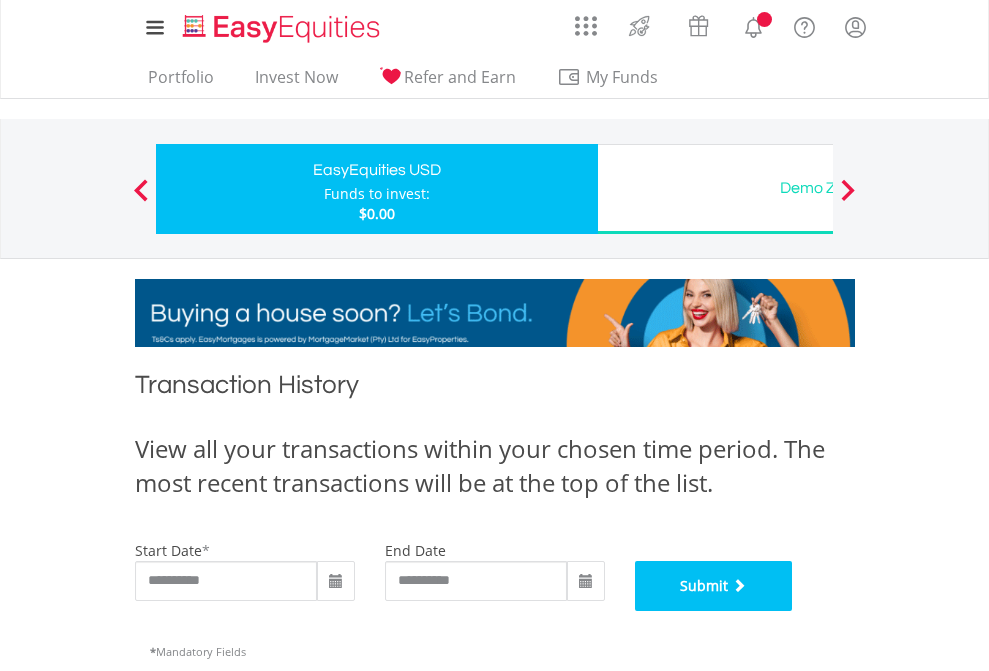 click on "Submit" at bounding box center [714, 586] 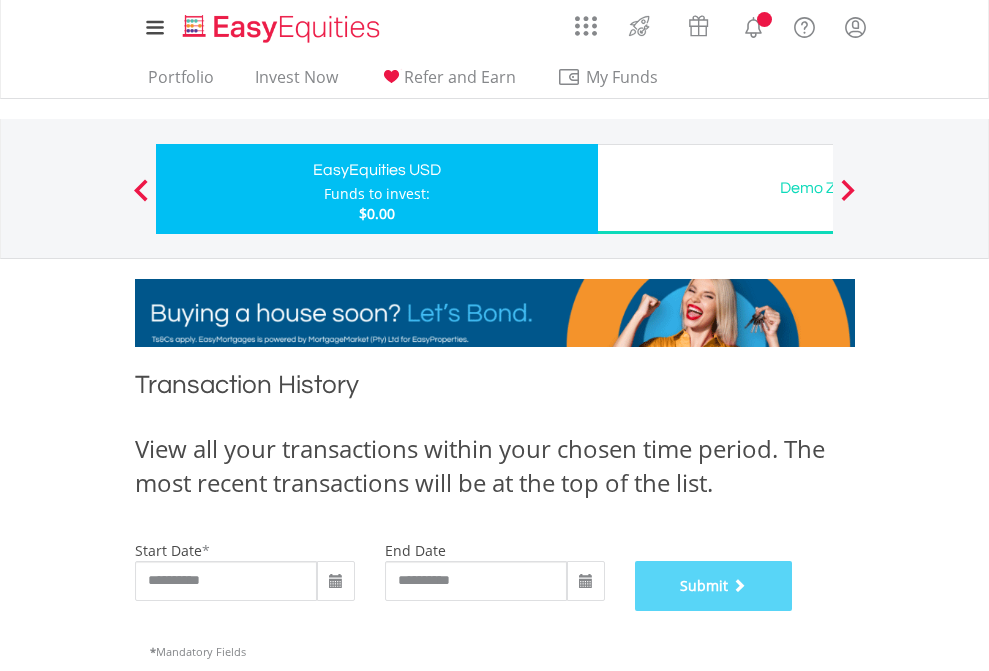 scroll, scrollTop: 811, scrollLeft: 0, axis: vertical 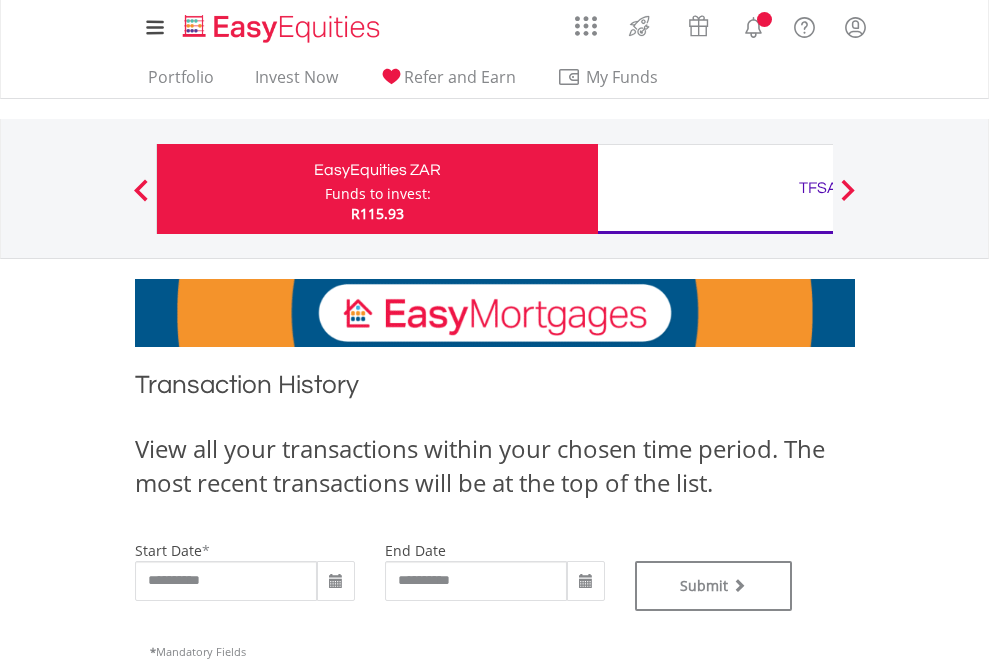 click on "TFSA" at bounding box center (818, 188) 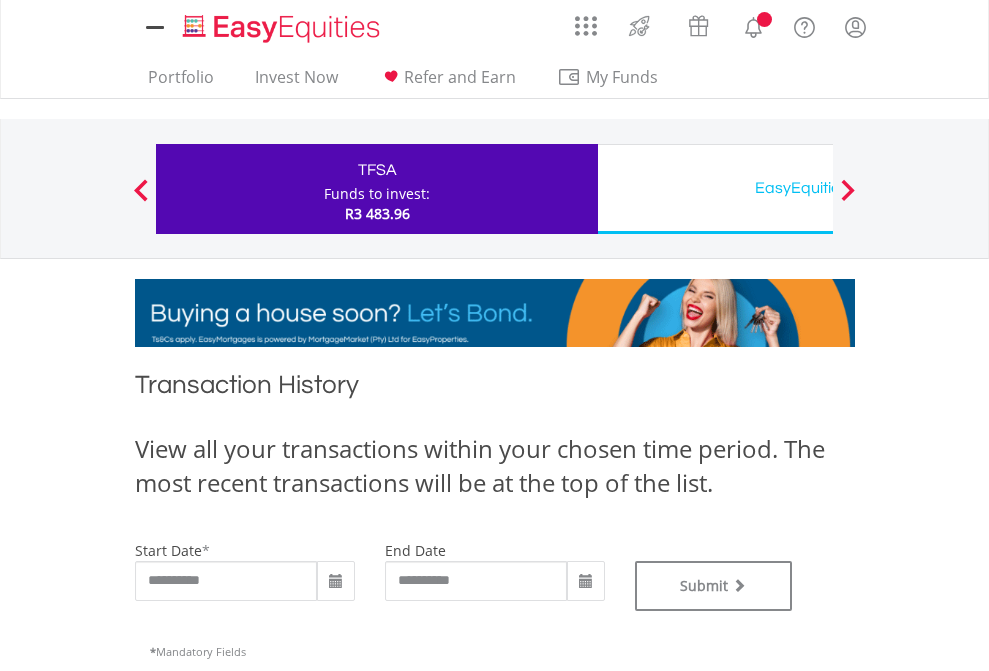 scroll, scrollTop: 0, scrollLeft: 0, axis: both 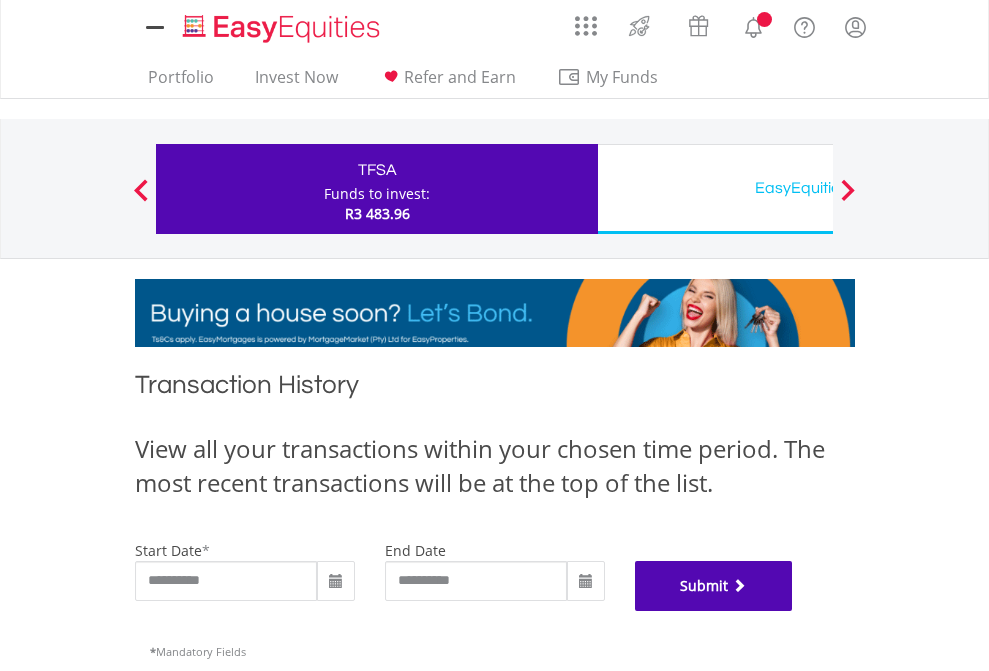 click on "Submit" at bounding box center (714, 586) 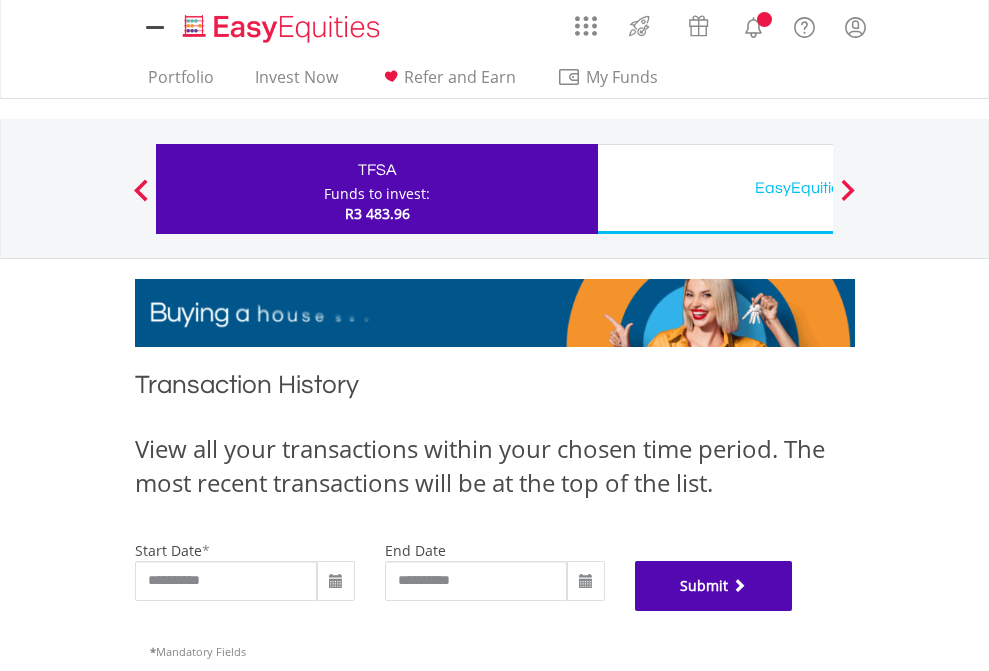 scroll, scrollTop: 811, scrollLeft: 0, axis: vertical 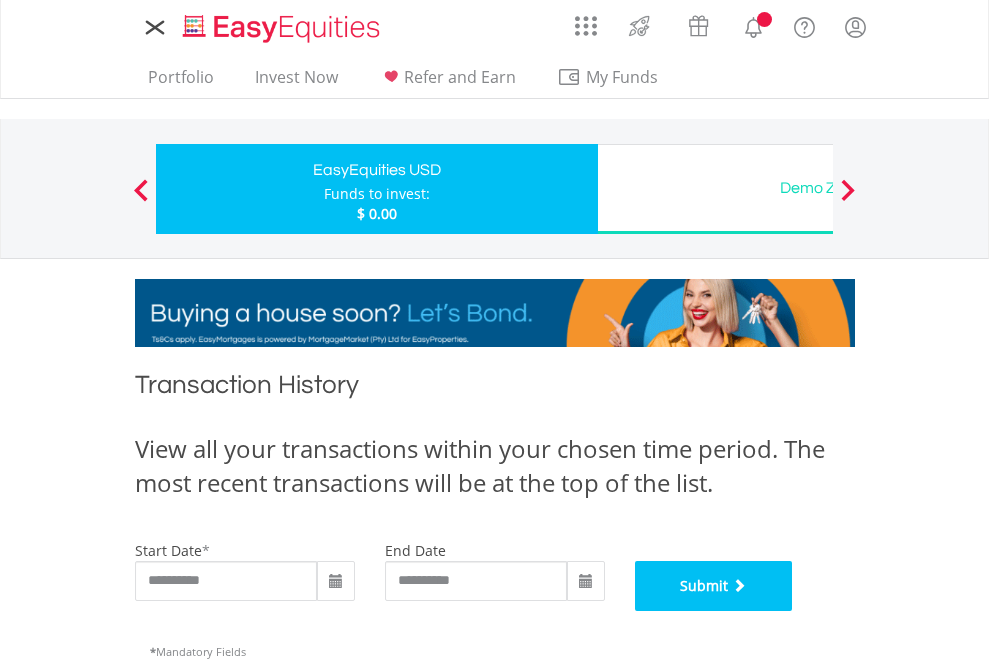 click on "Submit" at bounding box center [714, 586] 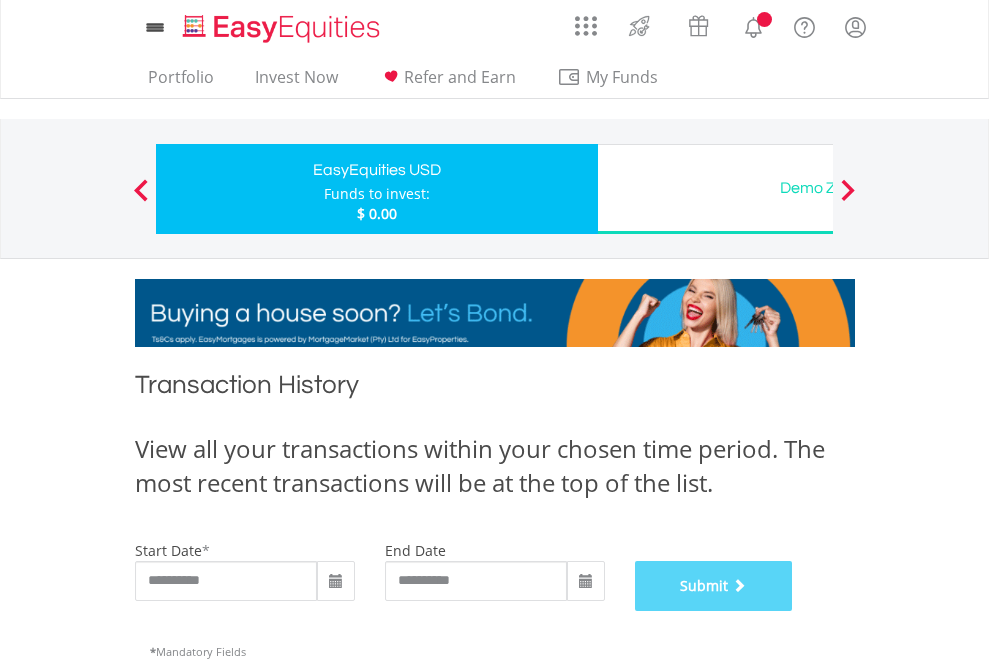scroll, scrollTop: 811, scrollLeft: 0, axis: vertical 